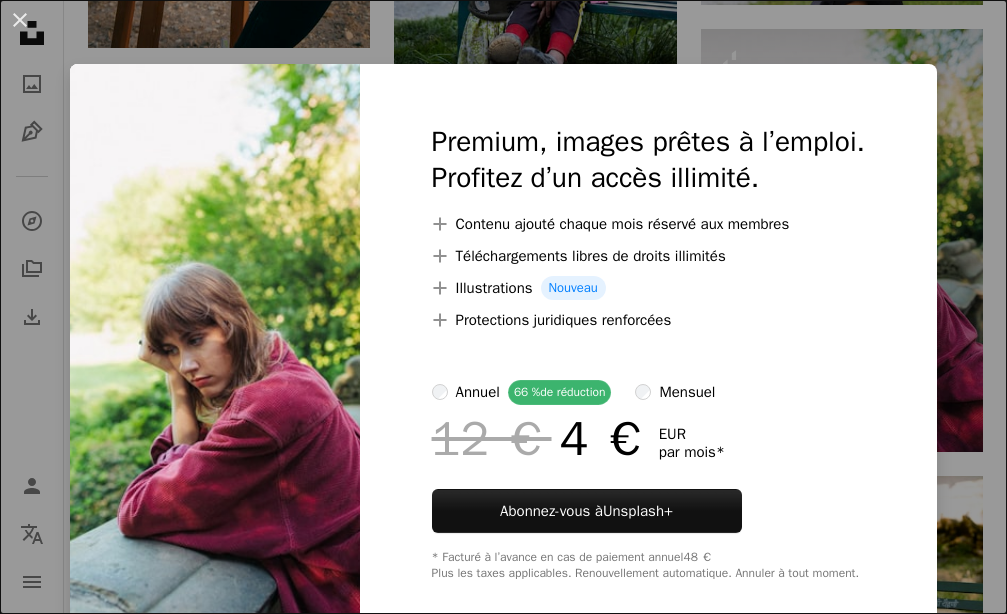 scroll, scrollTop: 3402, scrollLeft: 0, axis: vertical 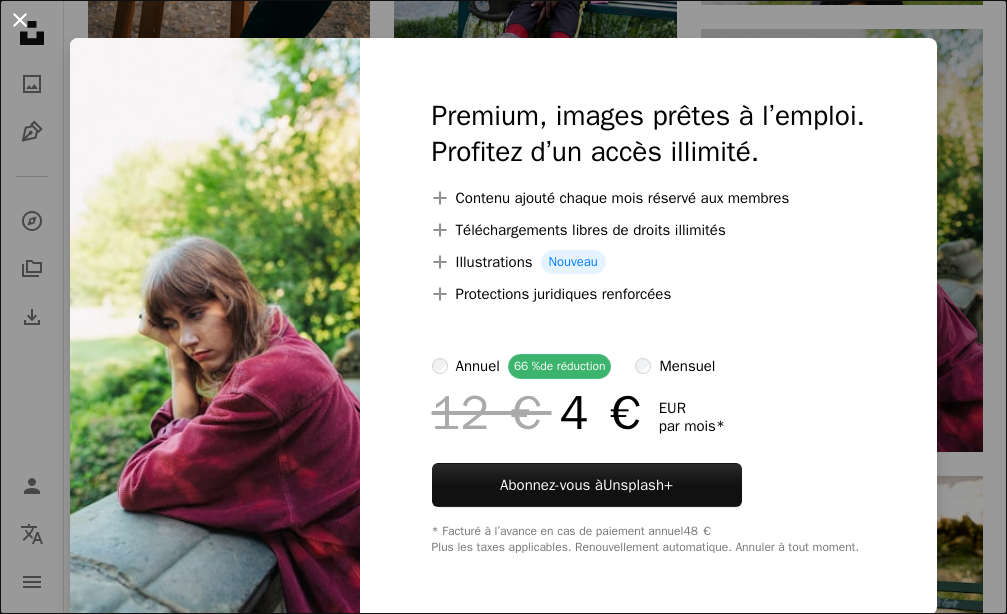 click on "An X shape" at bounding box center (20, 20) 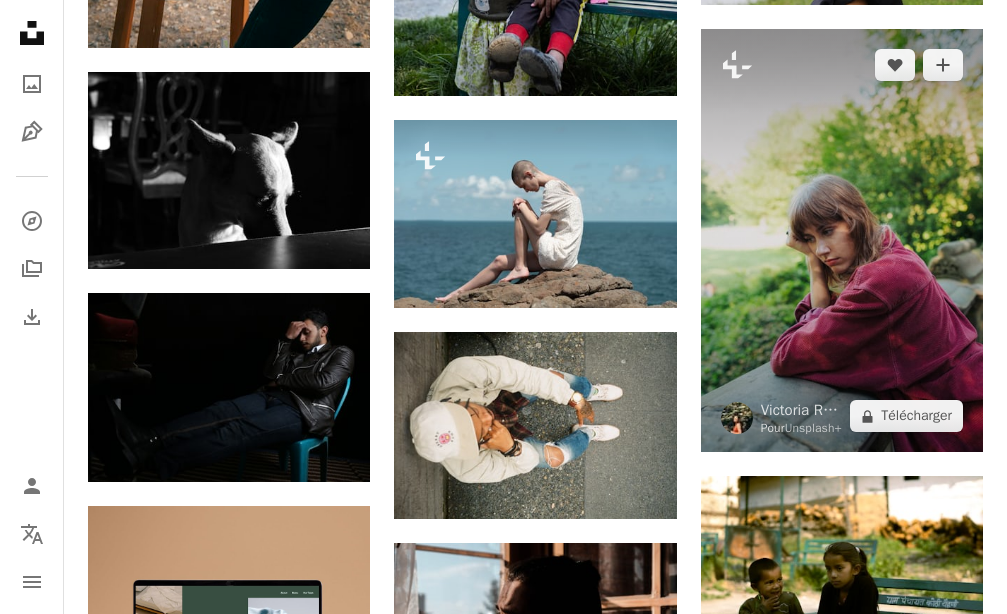 click at bounding box center (842, 241) 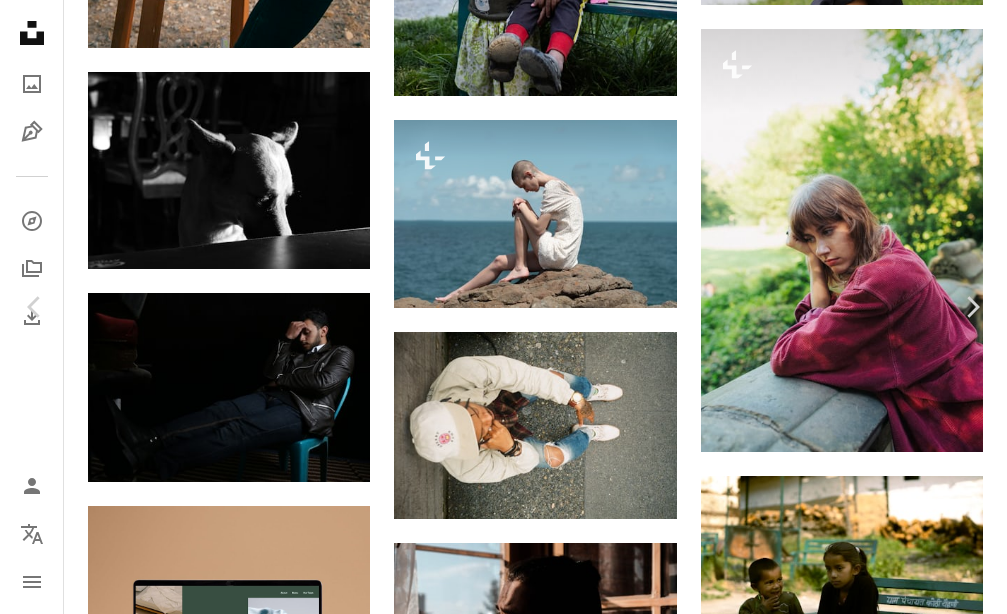 scroll, scrollTop: 120, scrollLeft: 0, axis: vertical 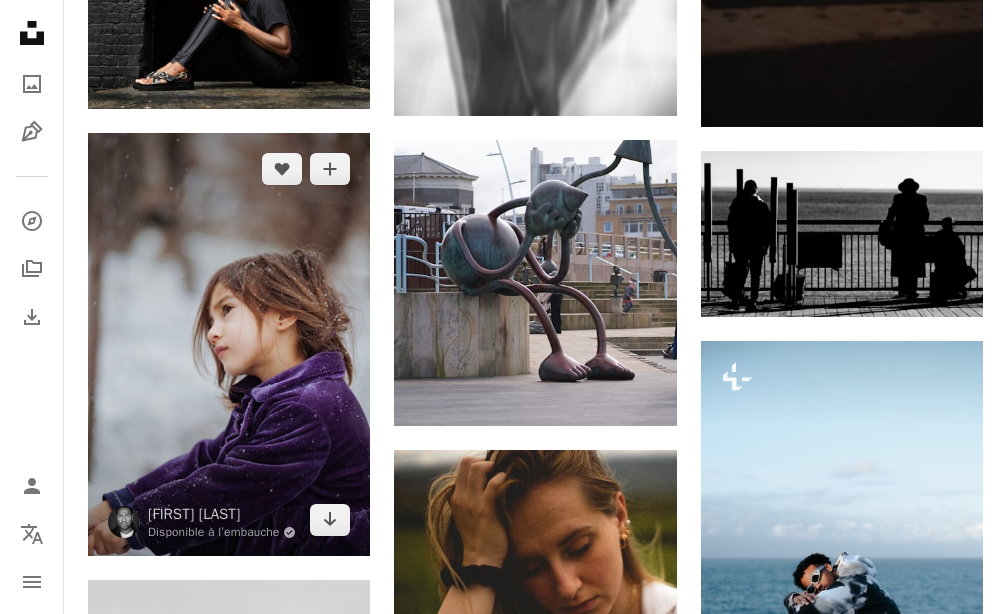 click at bounding box center [229, 344] 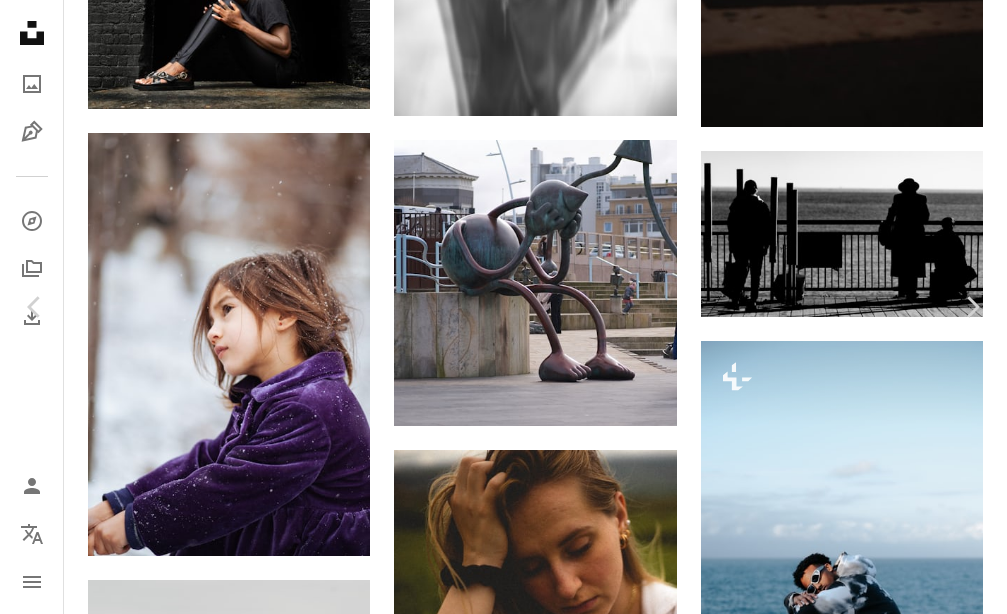 click on "An X shape" at bounding box center [20, 20] 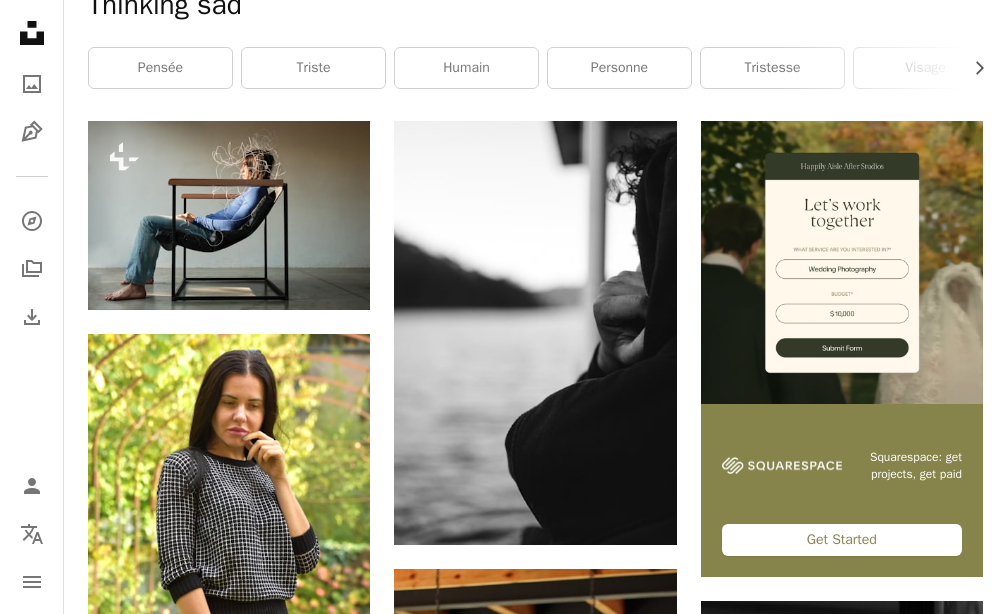 scroll, scrollTop: 0, scrollLeft: 0, axis: both 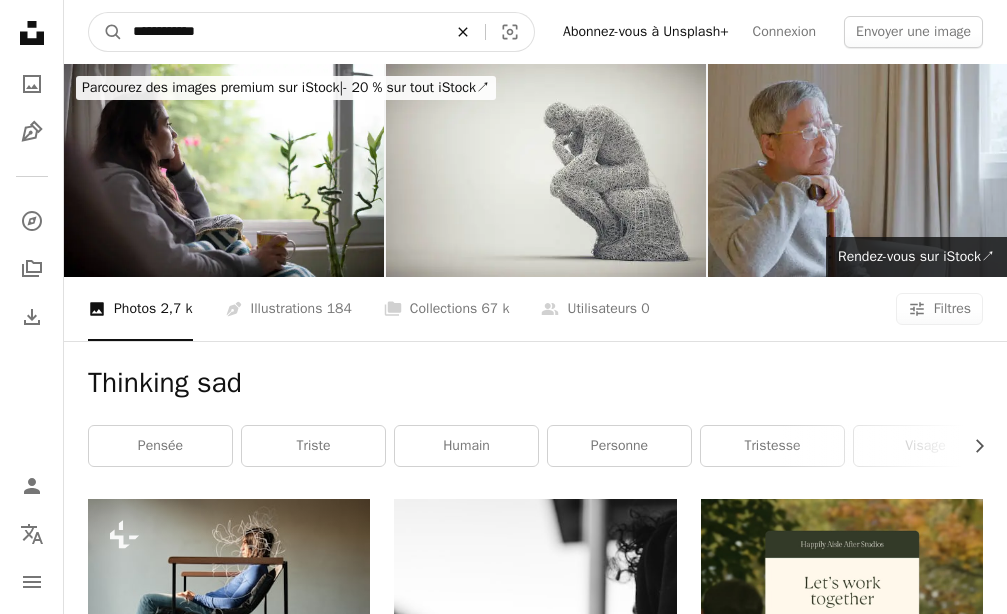 click on "An X shape" 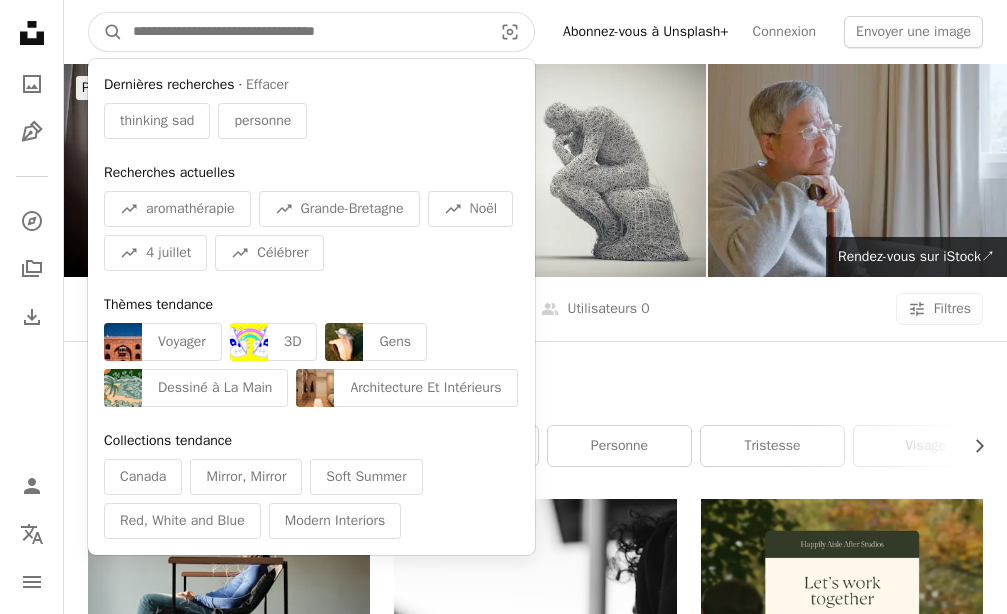 paste on "******" 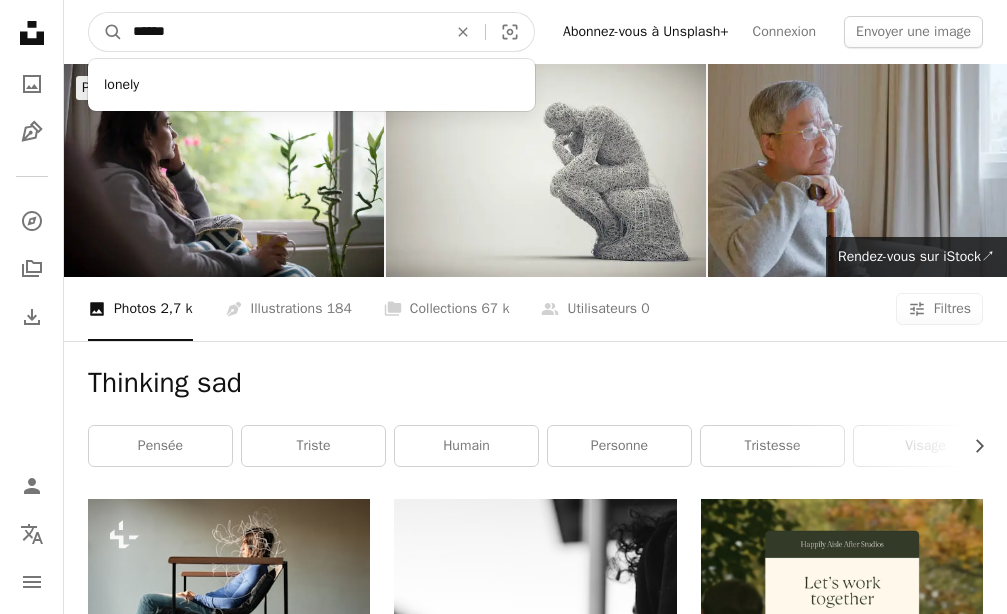 type on "******" 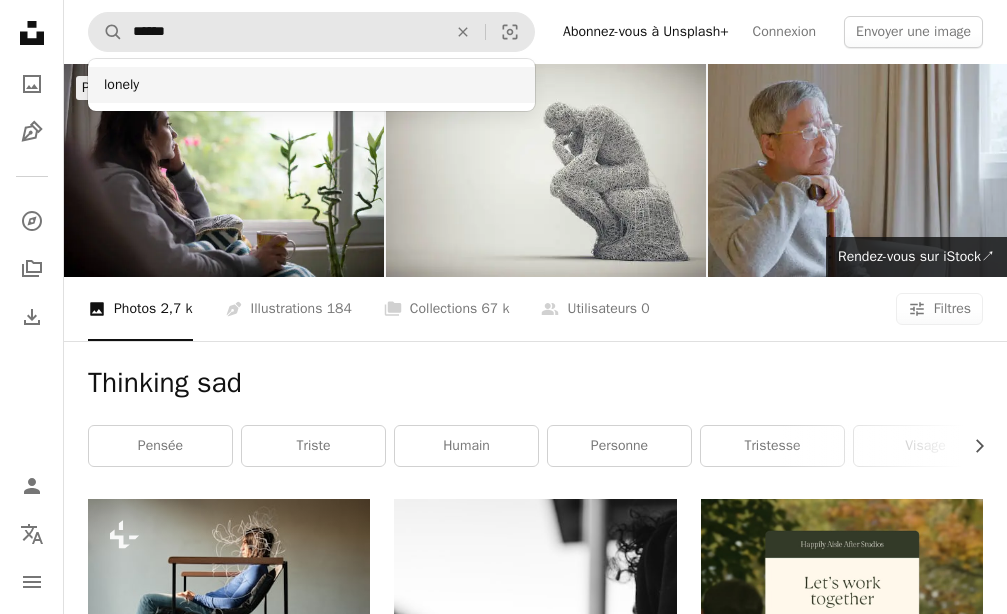 click on "lonely" at bounding box center (311, 85) 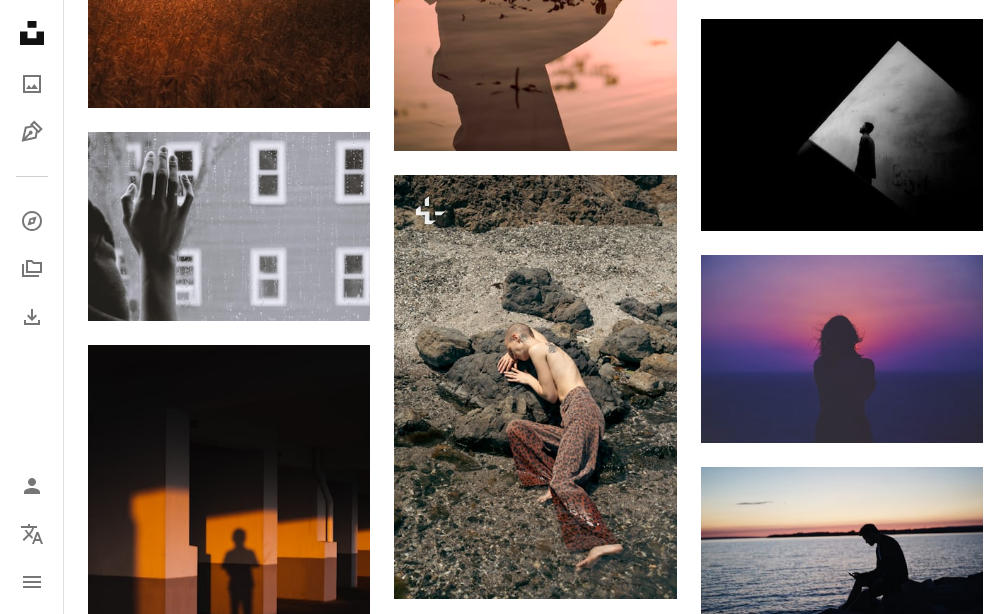 scroll, scrollTop: 4410, scrollLeft: 0, axis: vertical 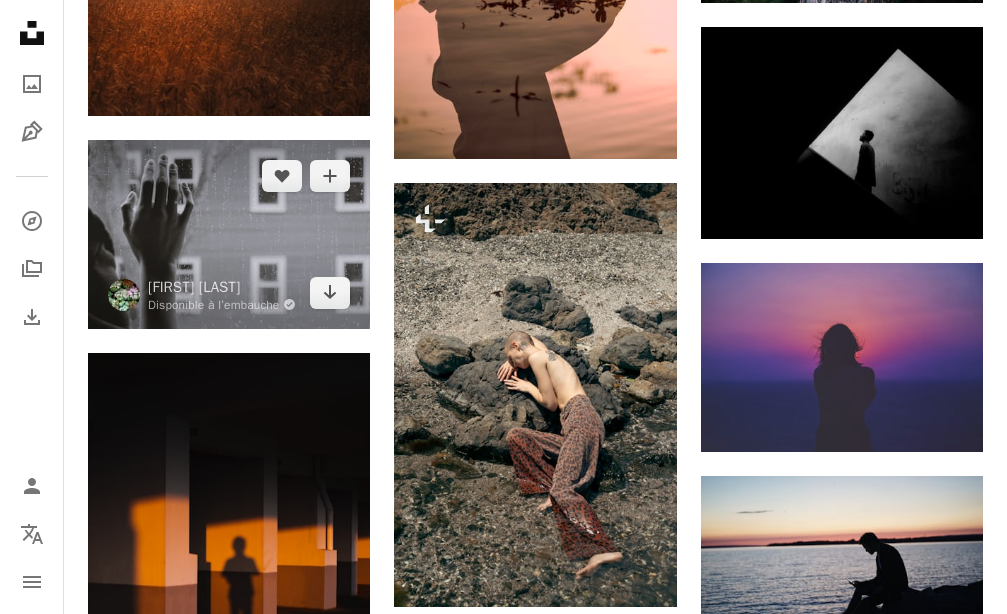 click at bounding box center [229, 234] 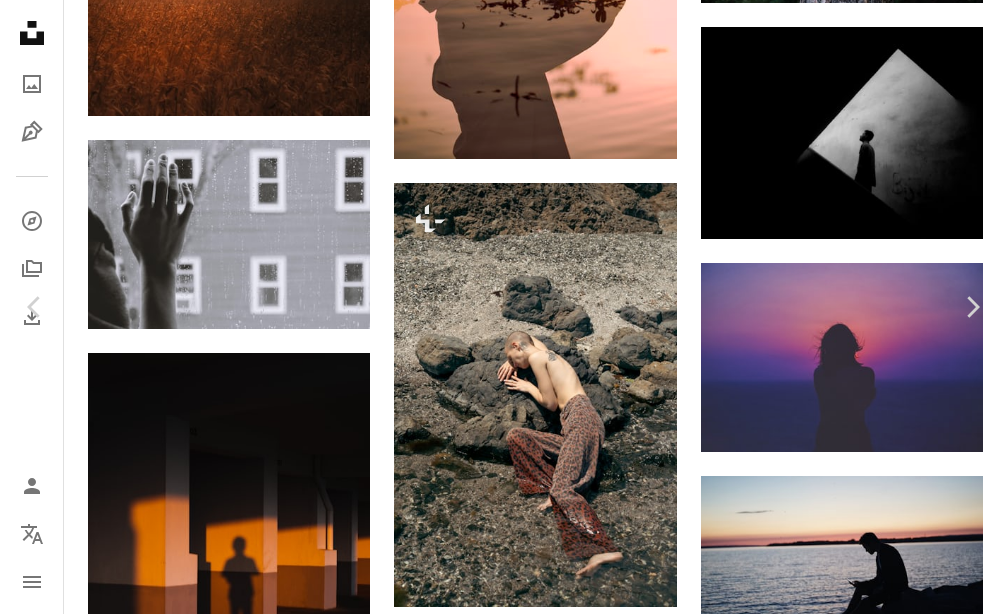 click on "[FIRST] [LAST] Disponible à l’embauche A checkmark inside of a circle A heart A plus sign Télécharger gratuitement Chevron down" at bounding box center (496, 2956) 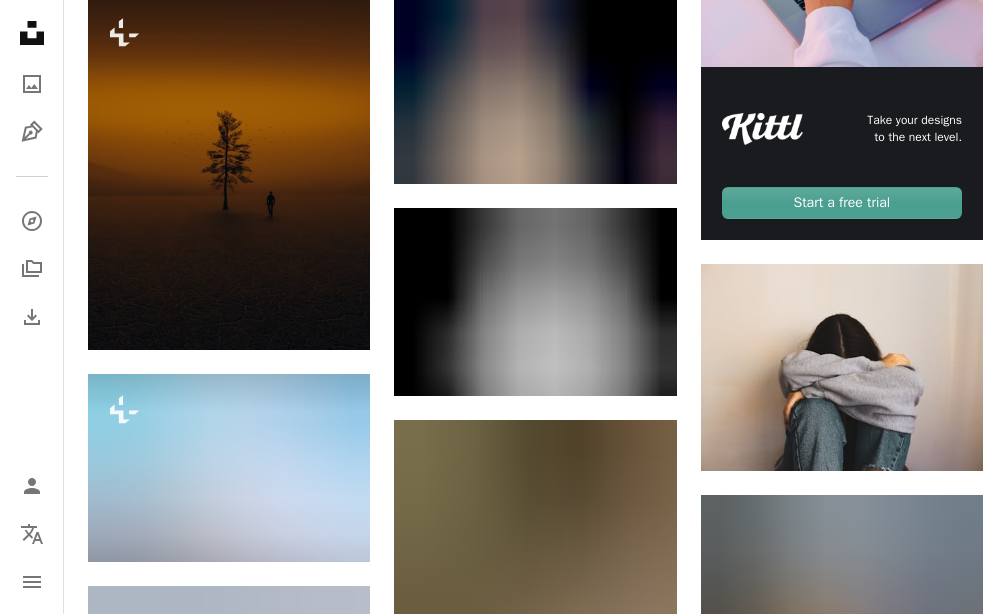scroll, scrollTop: 0, scrollLeft: 0, axis: both 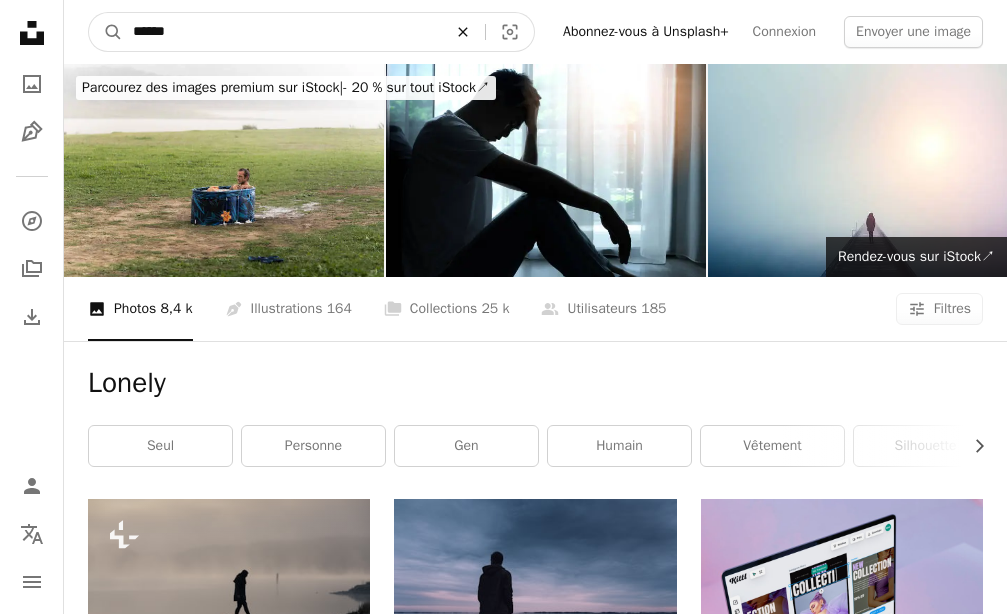 click on "An X shape" 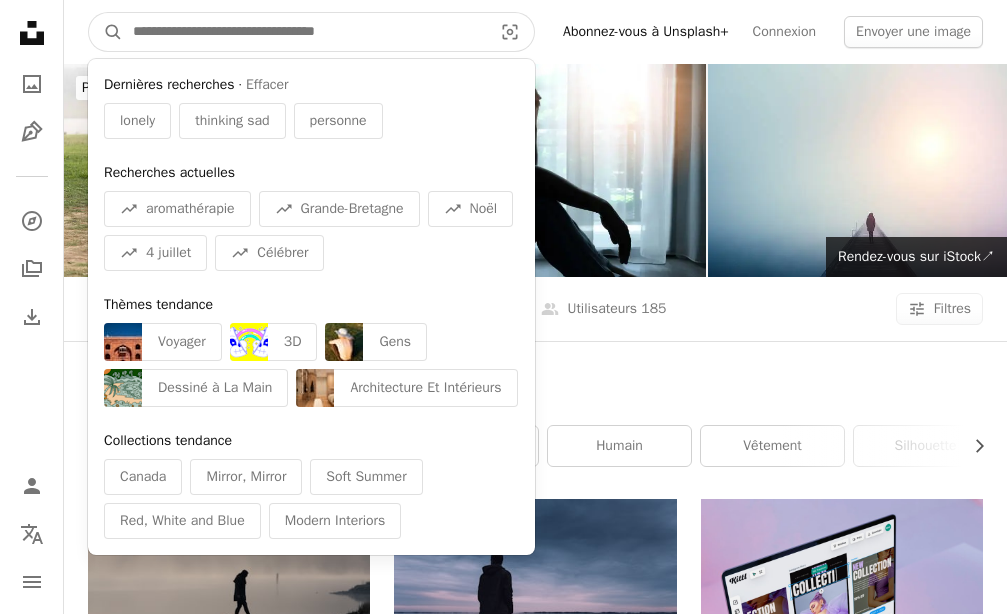 paste on "**********" 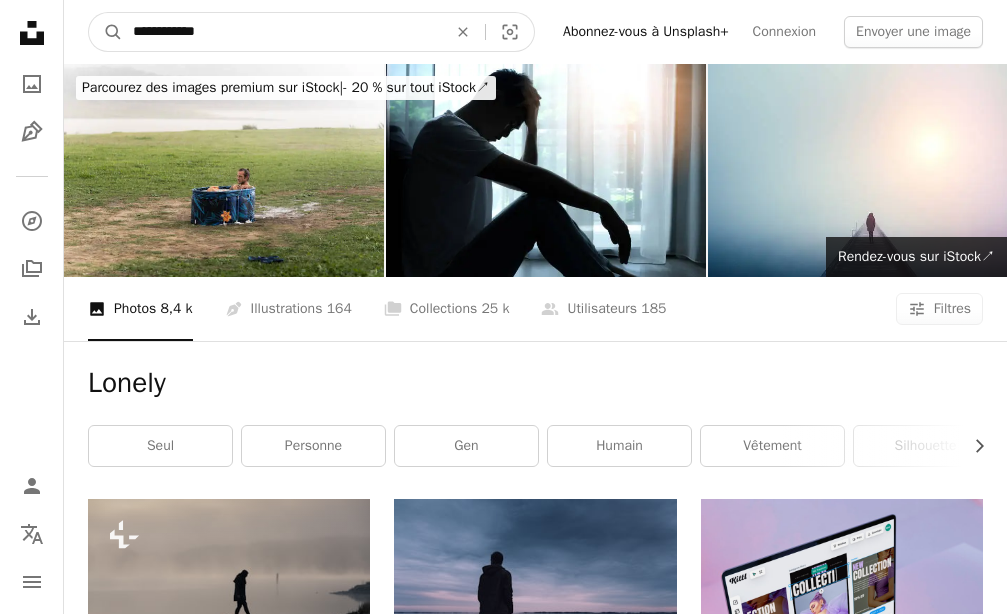 click on "**********" at bounding box center [282, 32] 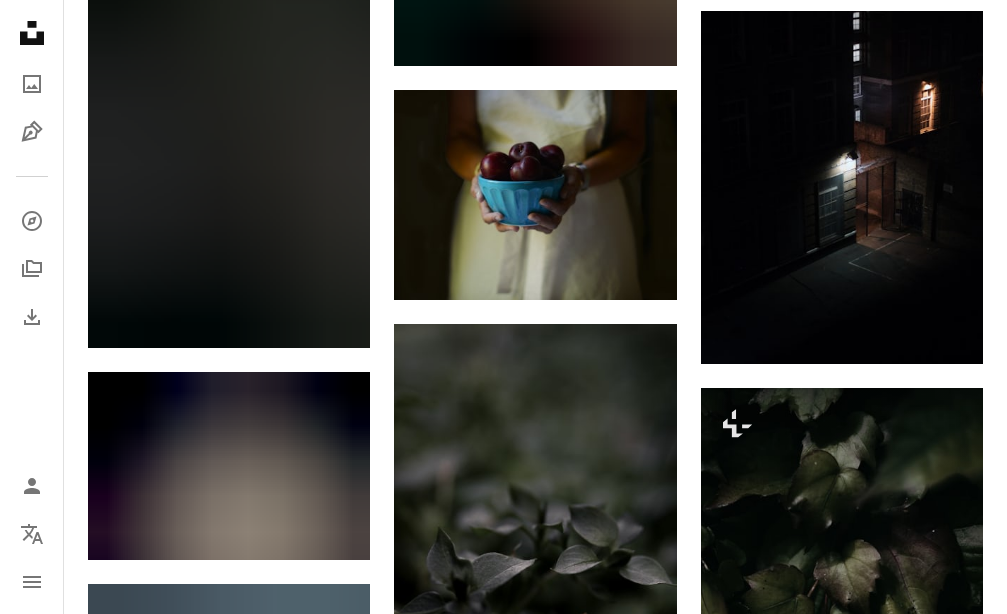 scroll, scrollTop: 4536, scrollLeft: 0, axis: vertical 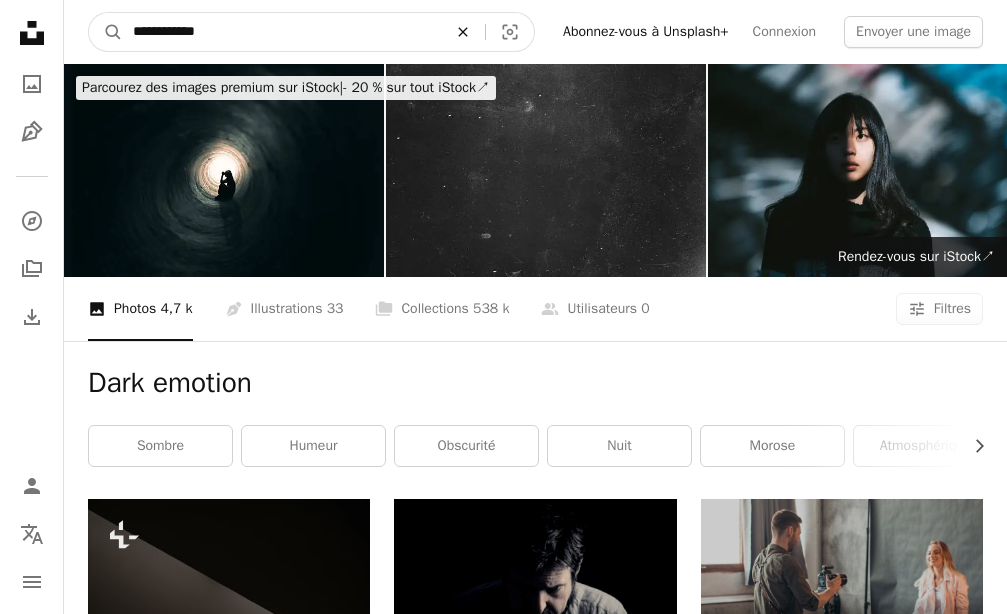 click on "An X shape" 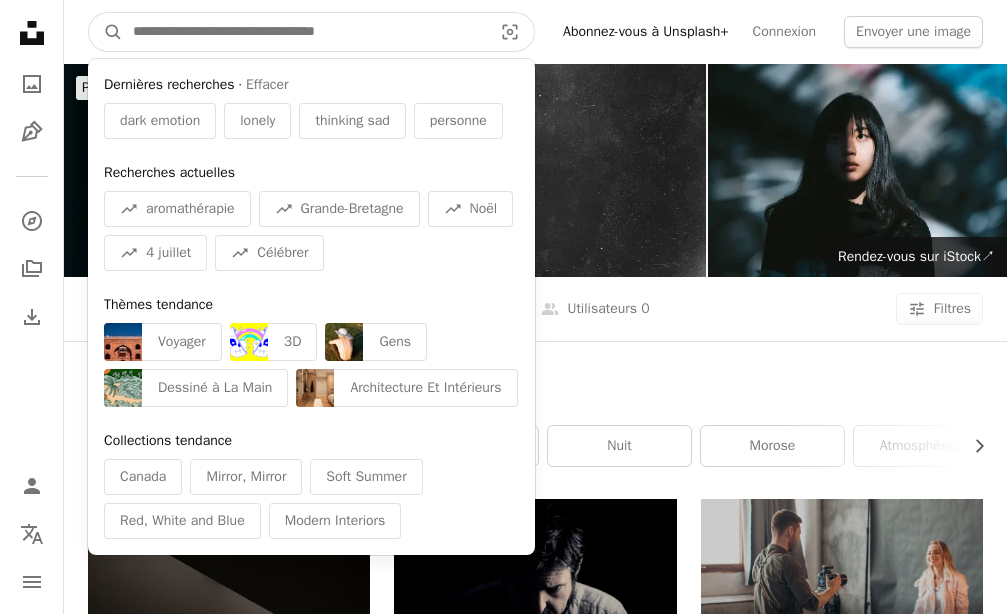 paste on "**********" 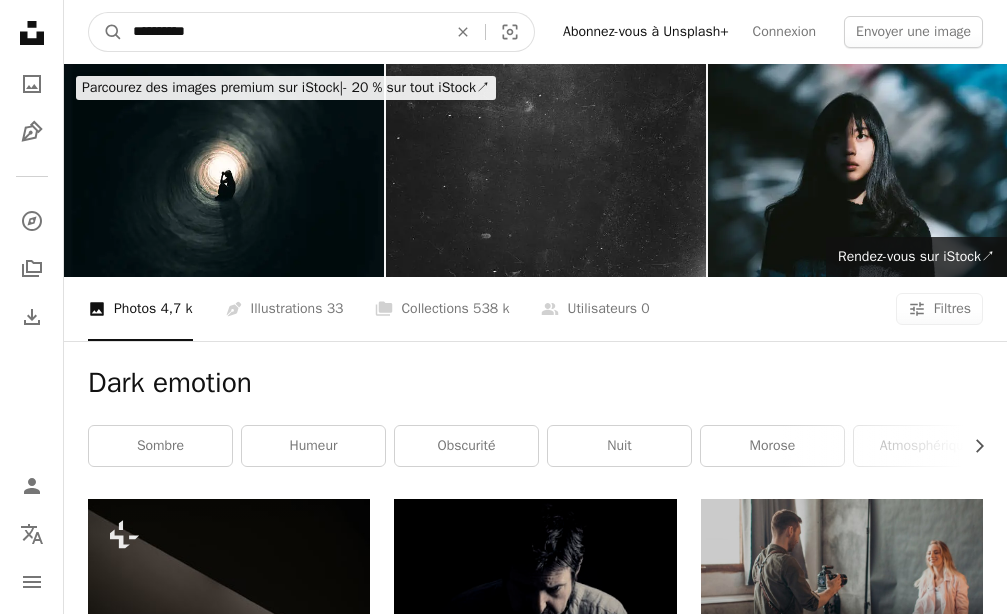 type on "**********" 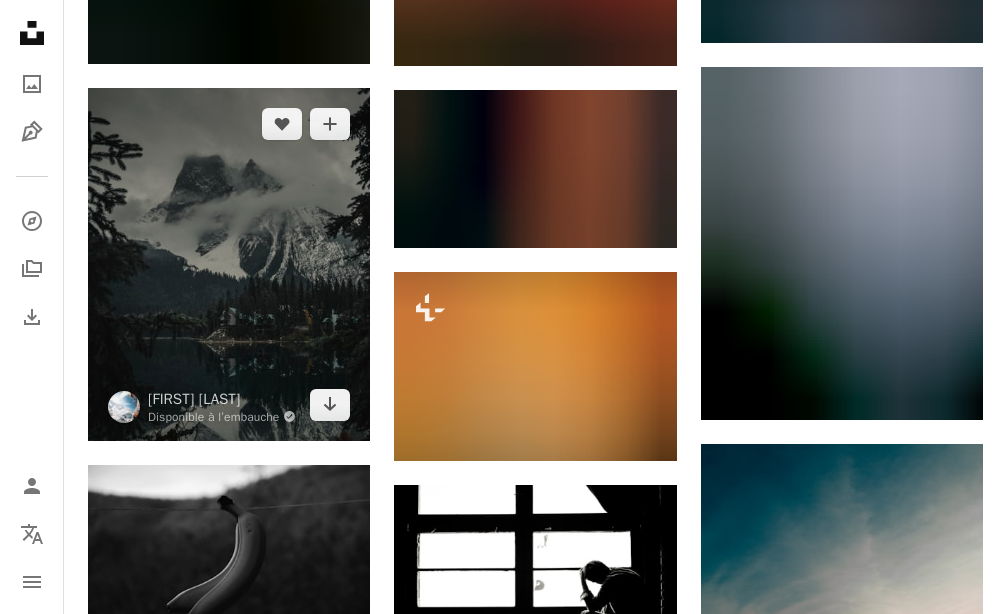 scroll, scrollTop: 7308, scrollLeft: 0, axis: vertical 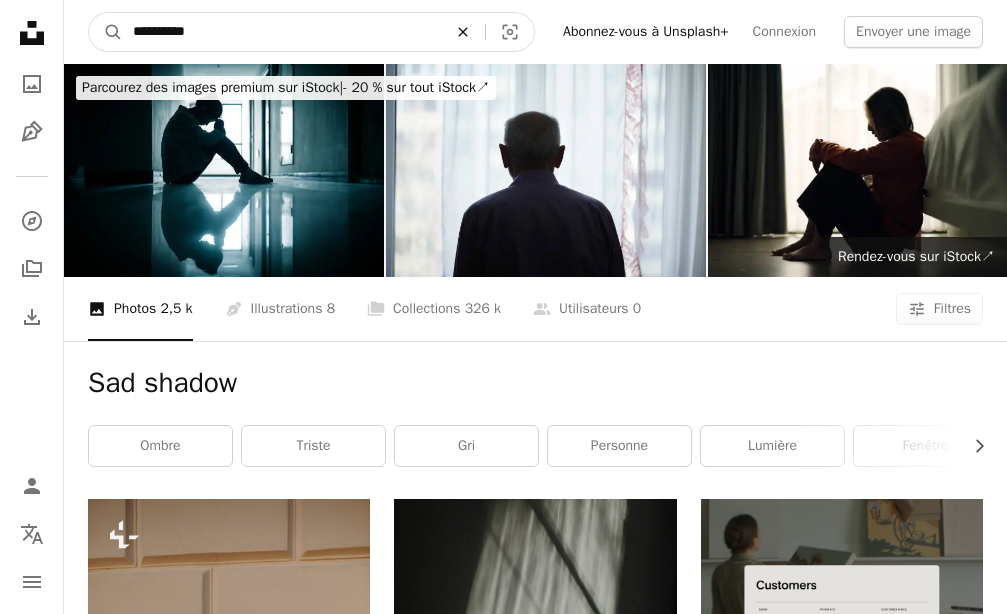 click 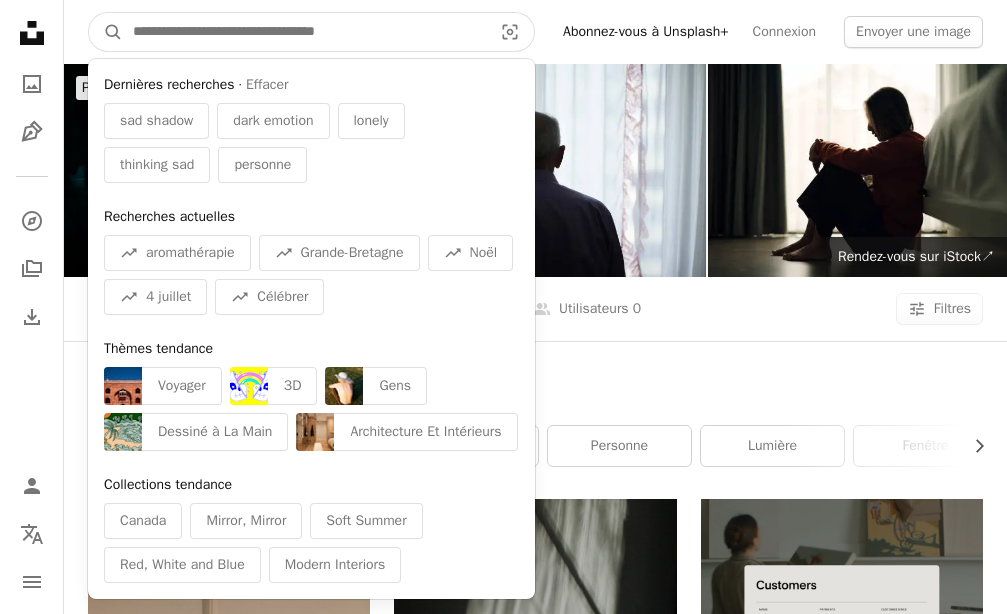 paste on "**********" 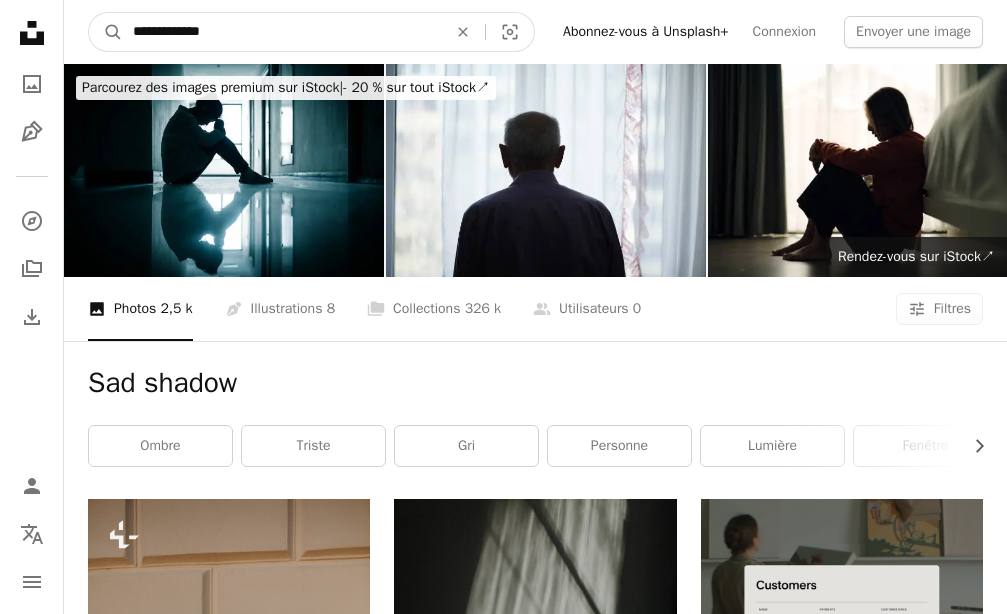 type on "**********" 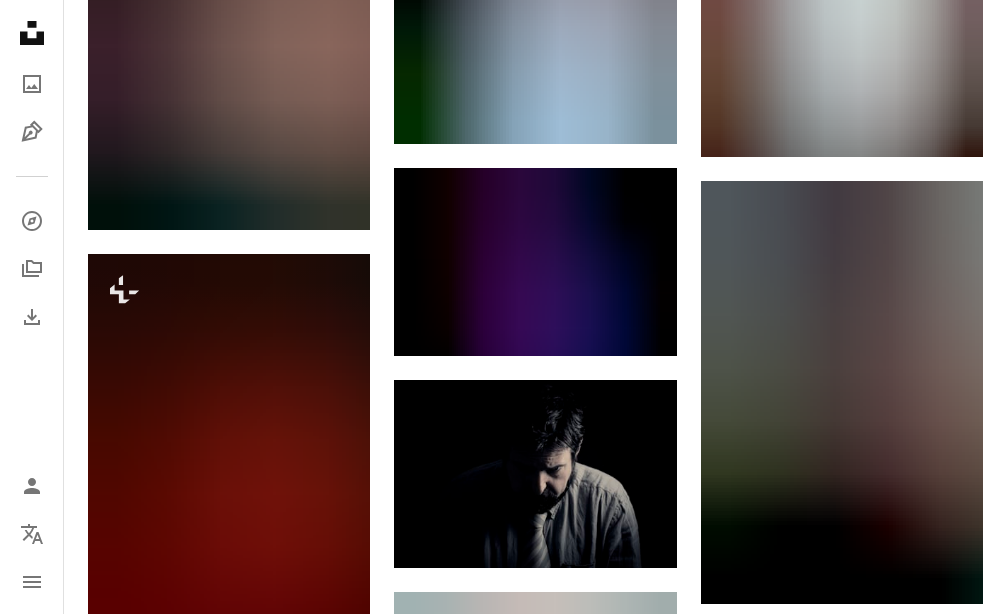 scroll, scrollTop: 1386, scrollLeft: 0, axis: vertical 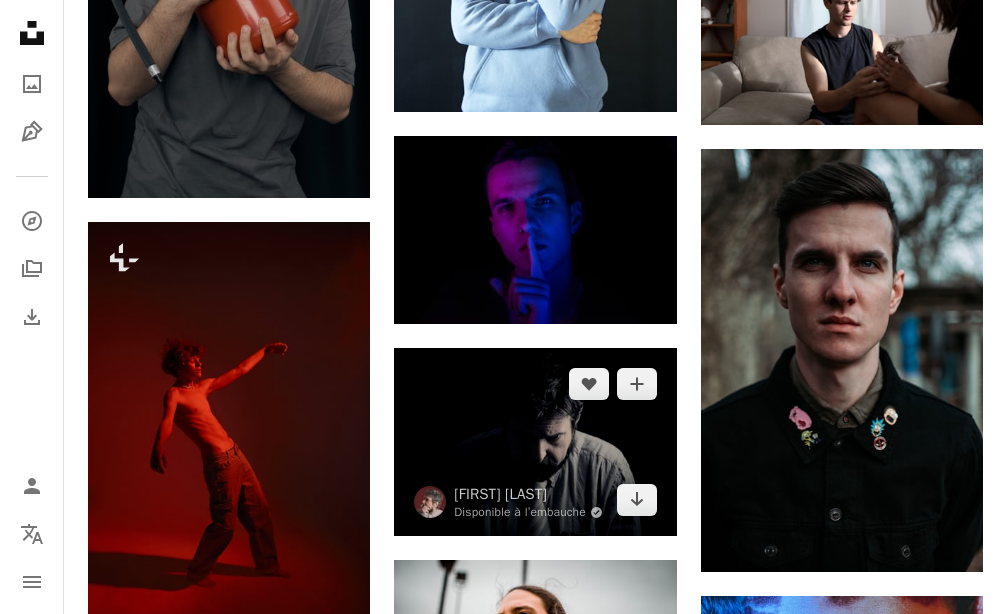 click at bounding box center (535, 442) 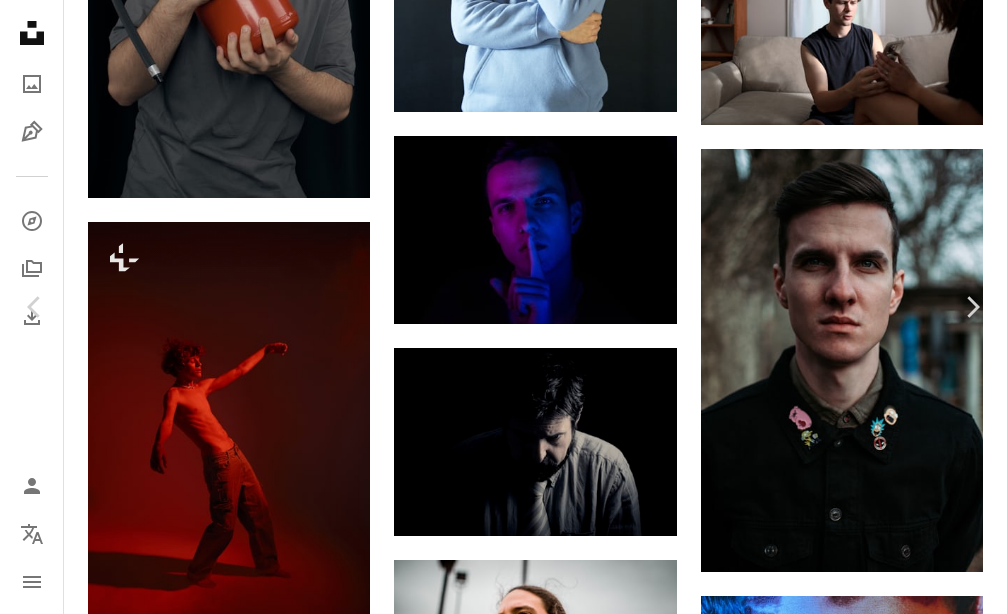 scroll, scrollTop: 3960, scrollLeft: 0, axis: vertical 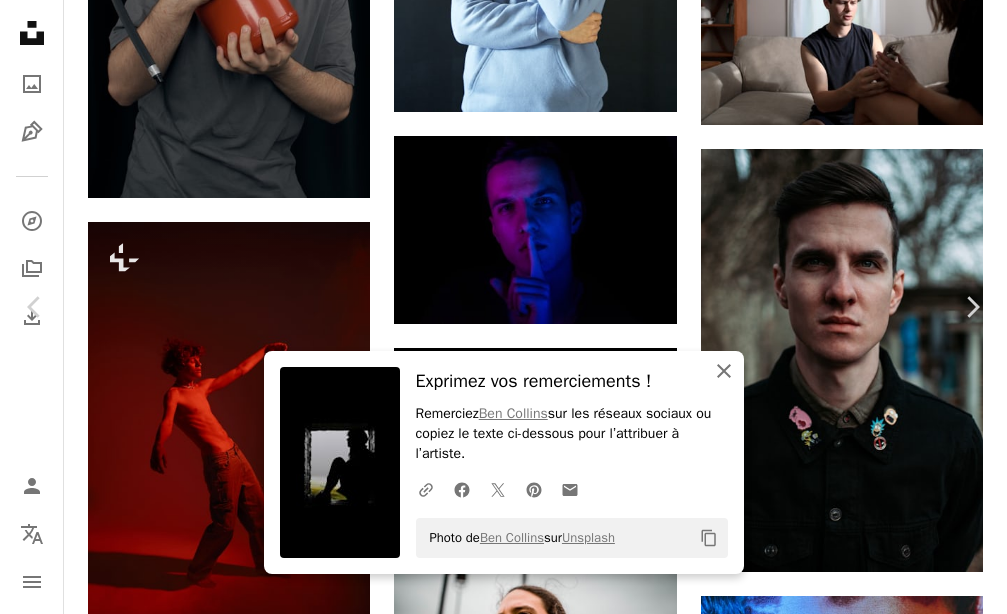 click on "An X shape" 